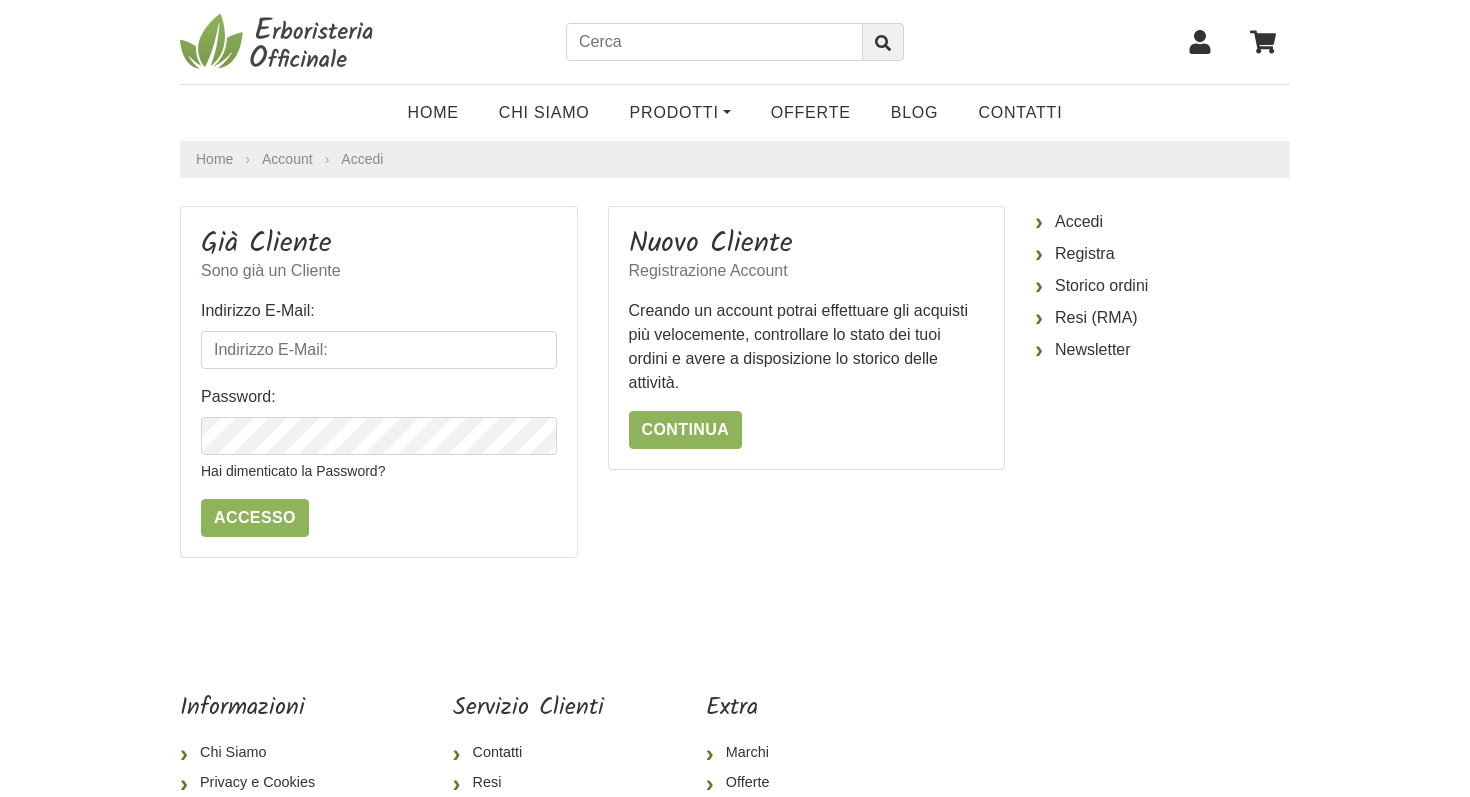 scroll, scrollTop: 0, scrollLeft: 0, axis: both 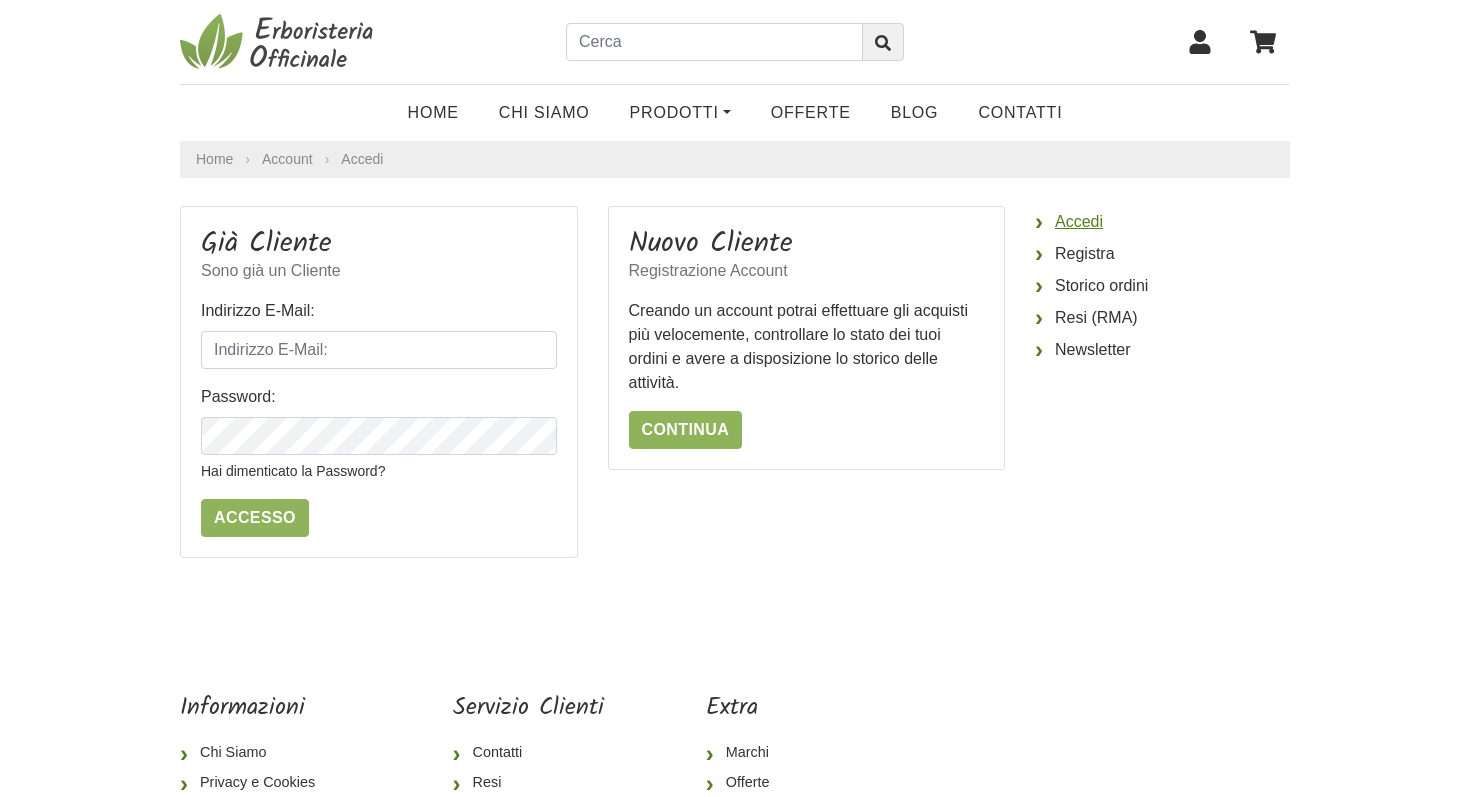 click on "Accedi" at bounding box center [1162, 222] 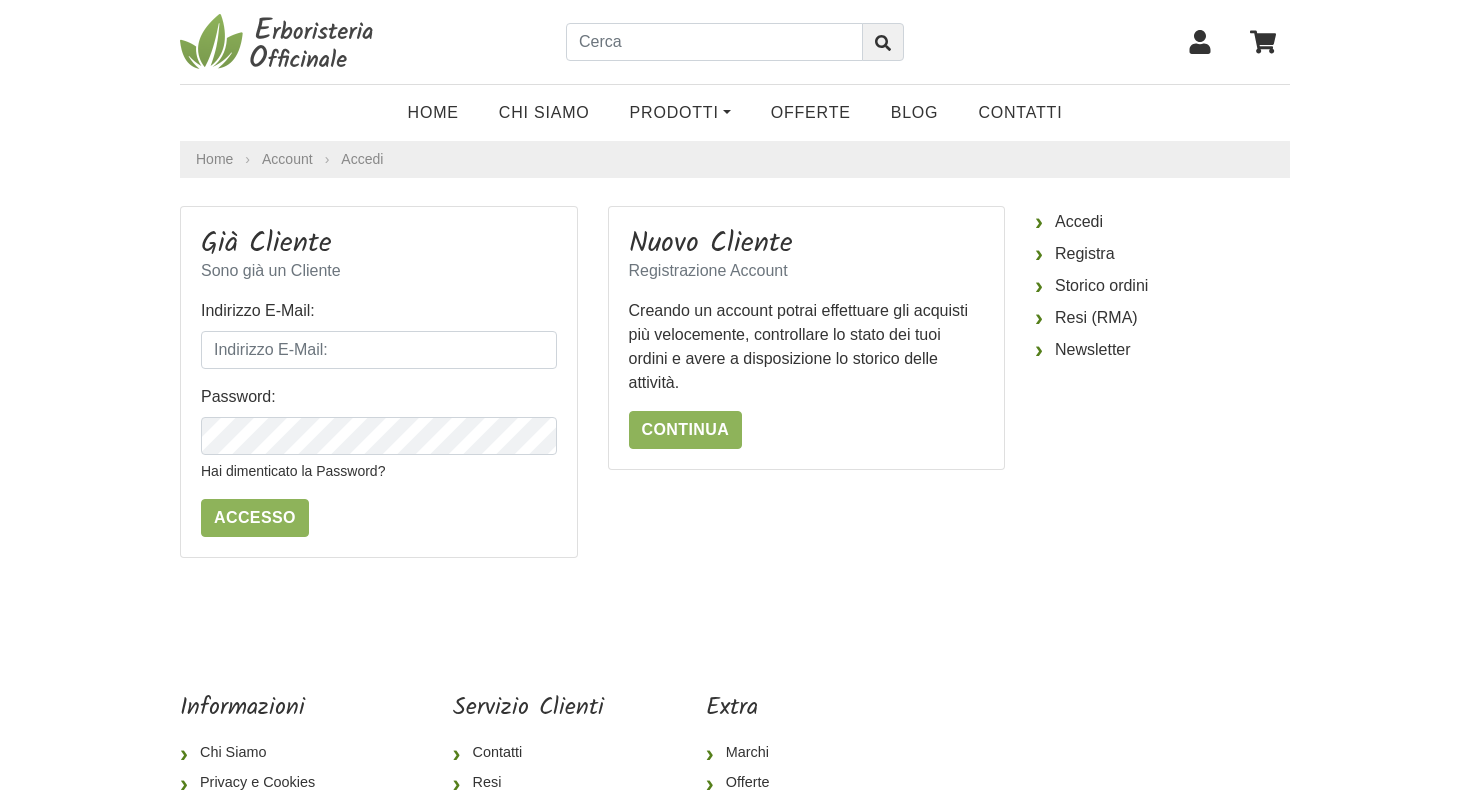 scroll, scrollTop: 0, scrollLeft: 0, axis: both 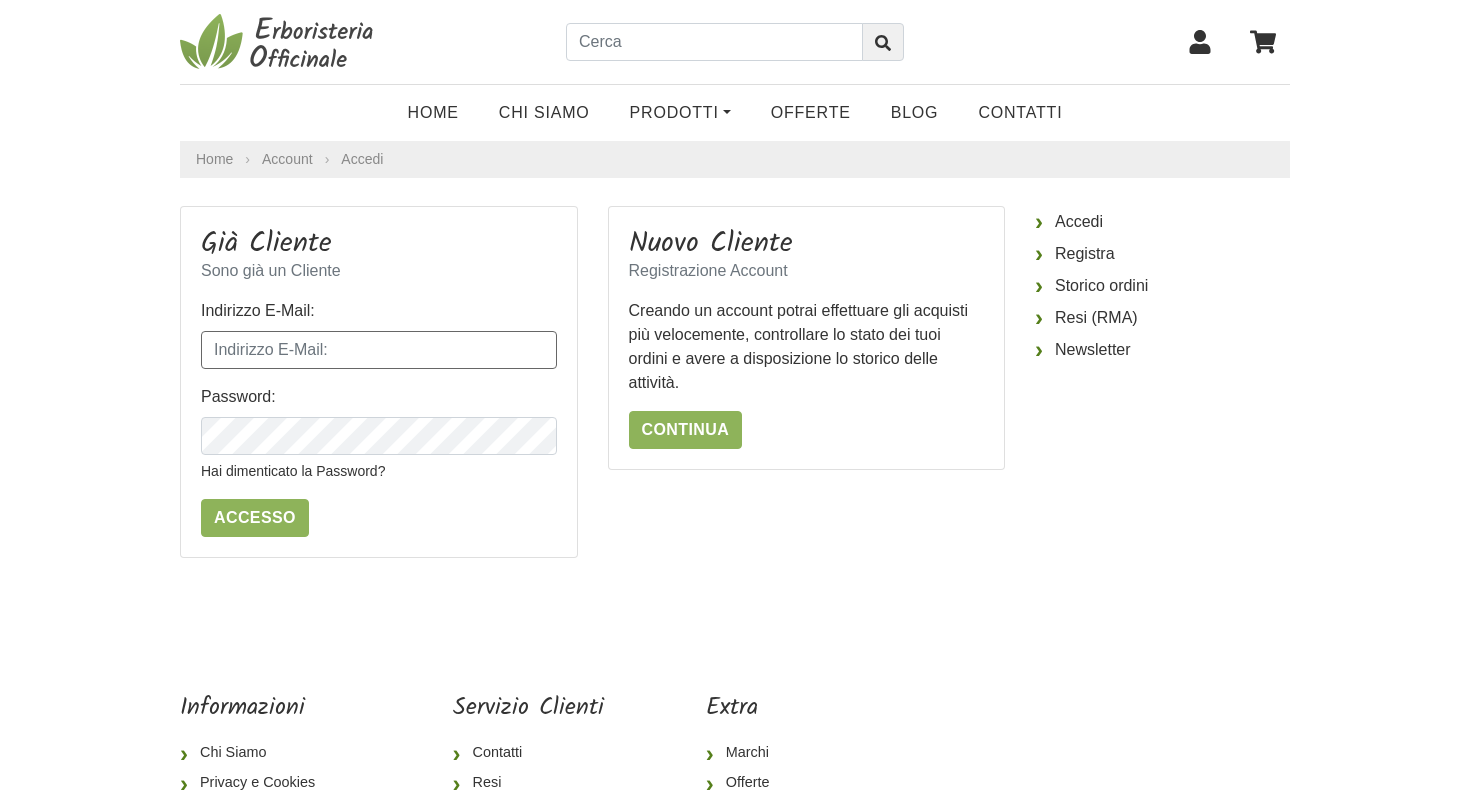 click on "Indirizzo E-Mail:" at bounding box center [379, 350] 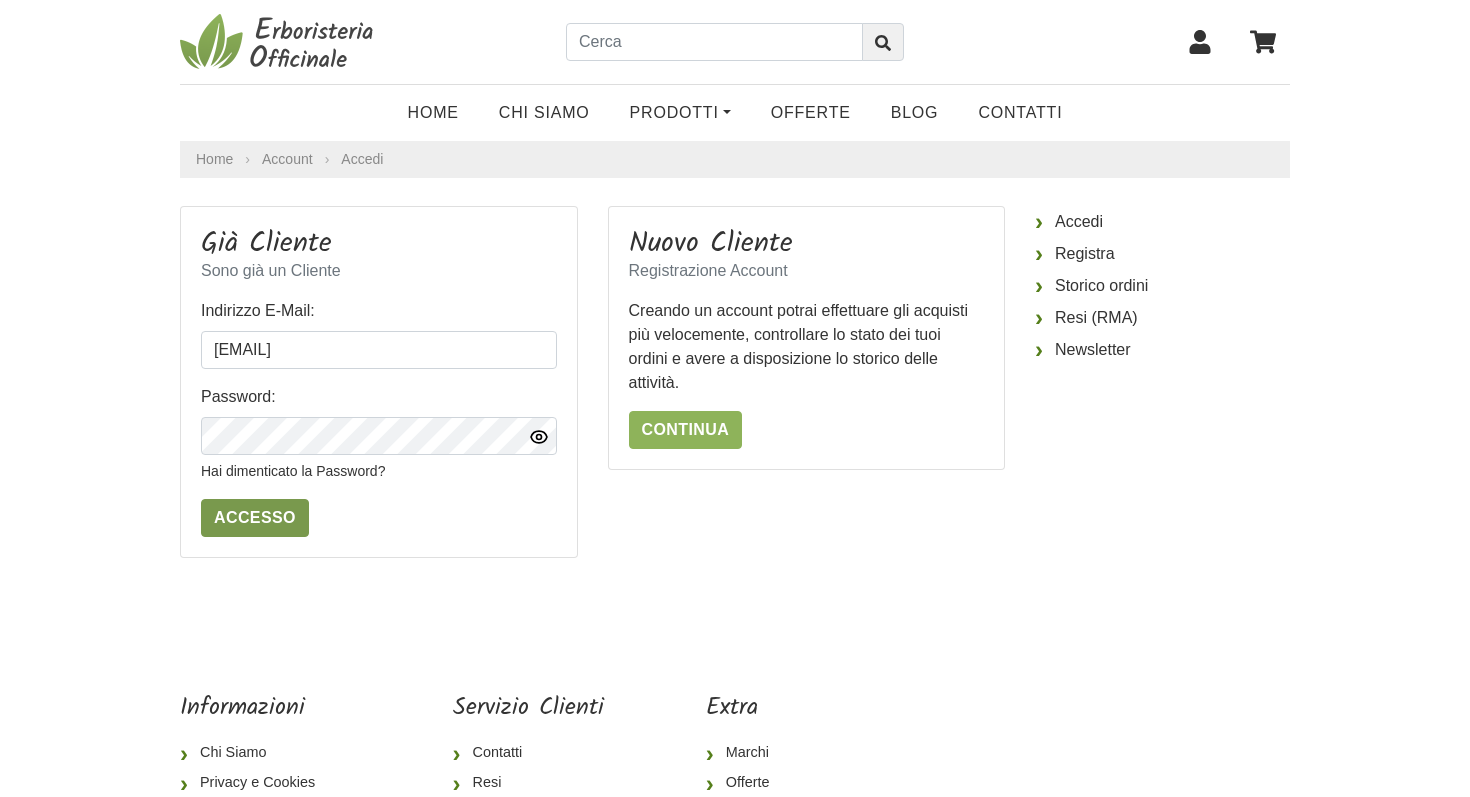 click on "Accesso" at bounding box center [255, 518] 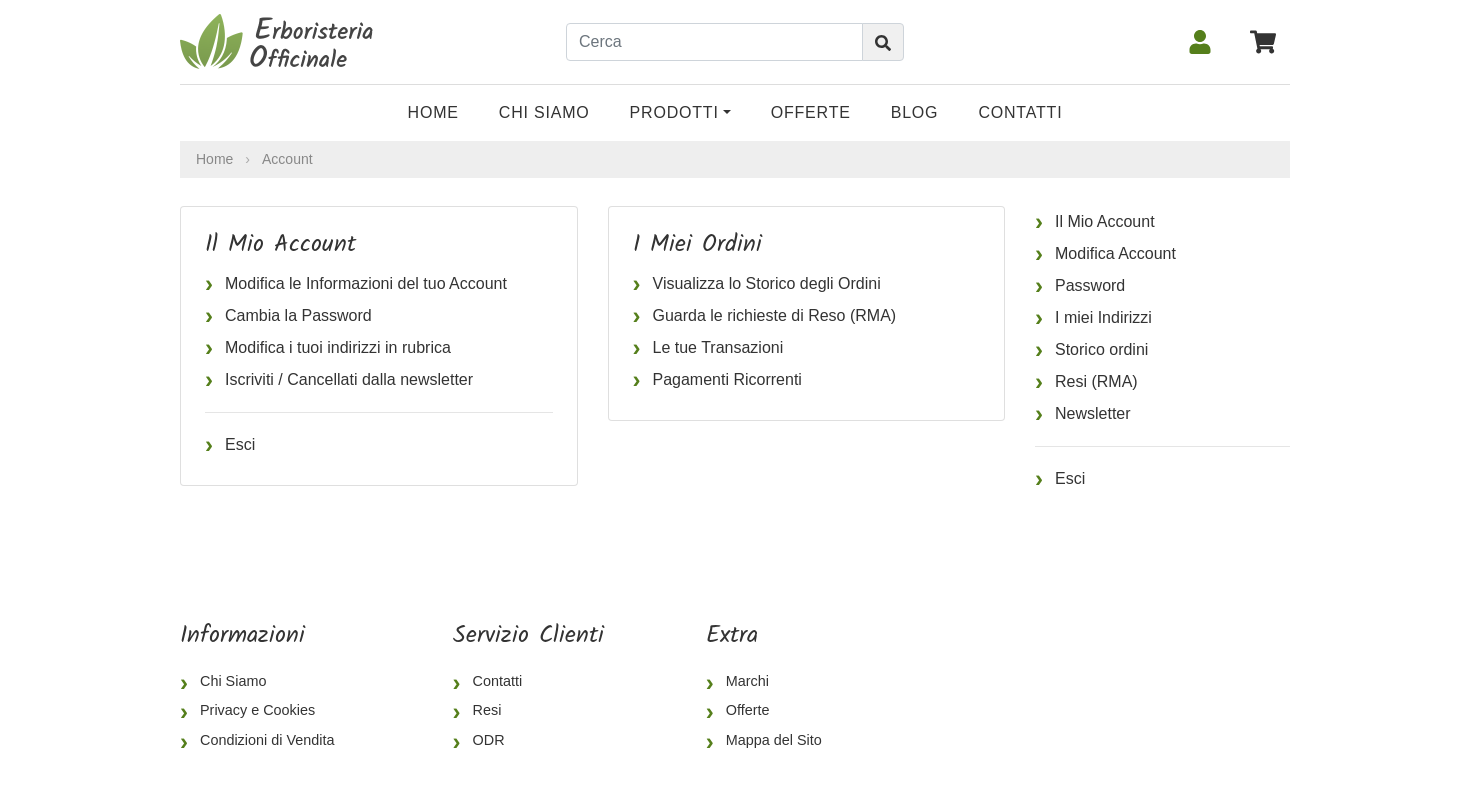 scroll, scrollTop: 0, scrollLeft: 0, axis: both 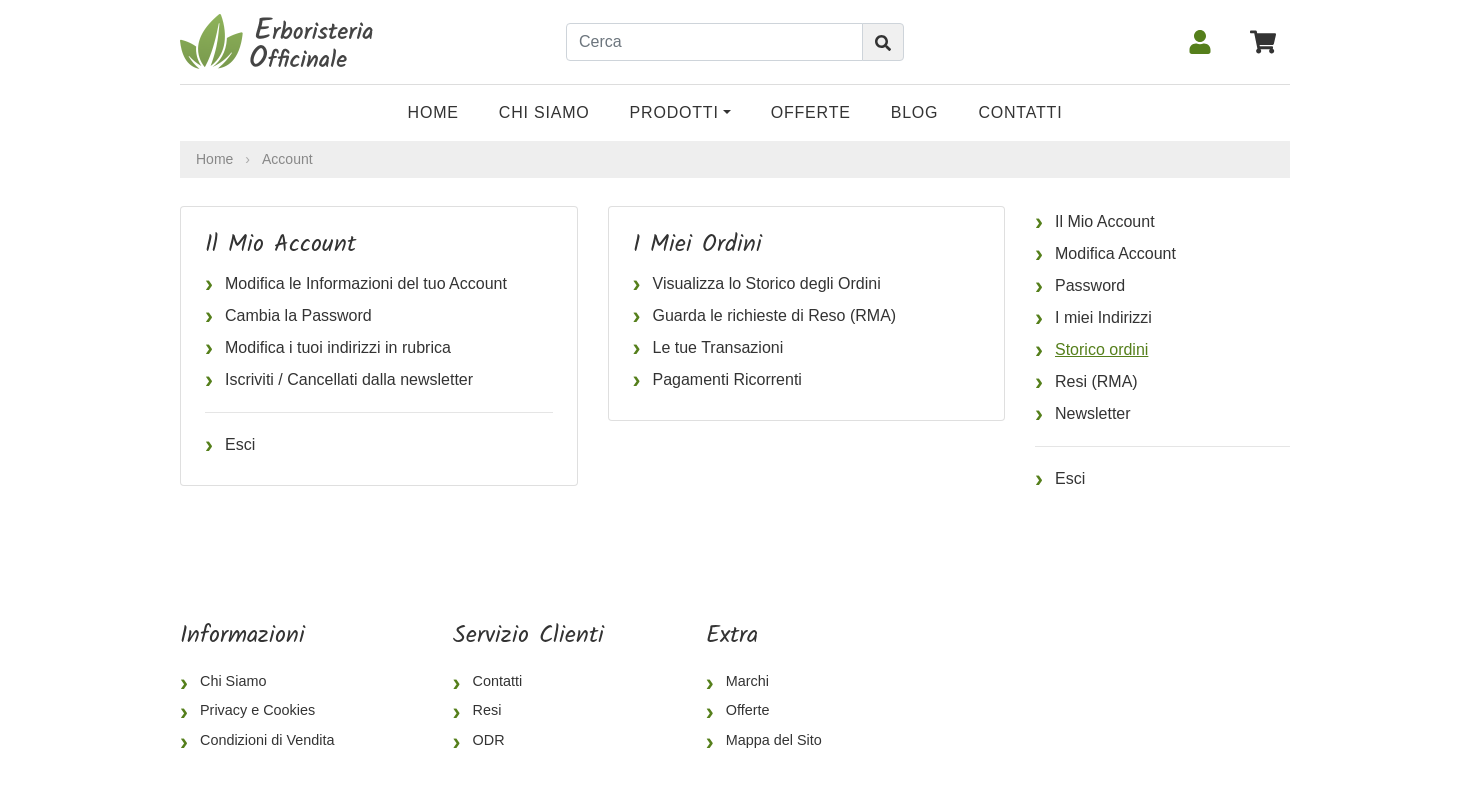 click on "Storico ordini" at bounding box center (1162, 350) 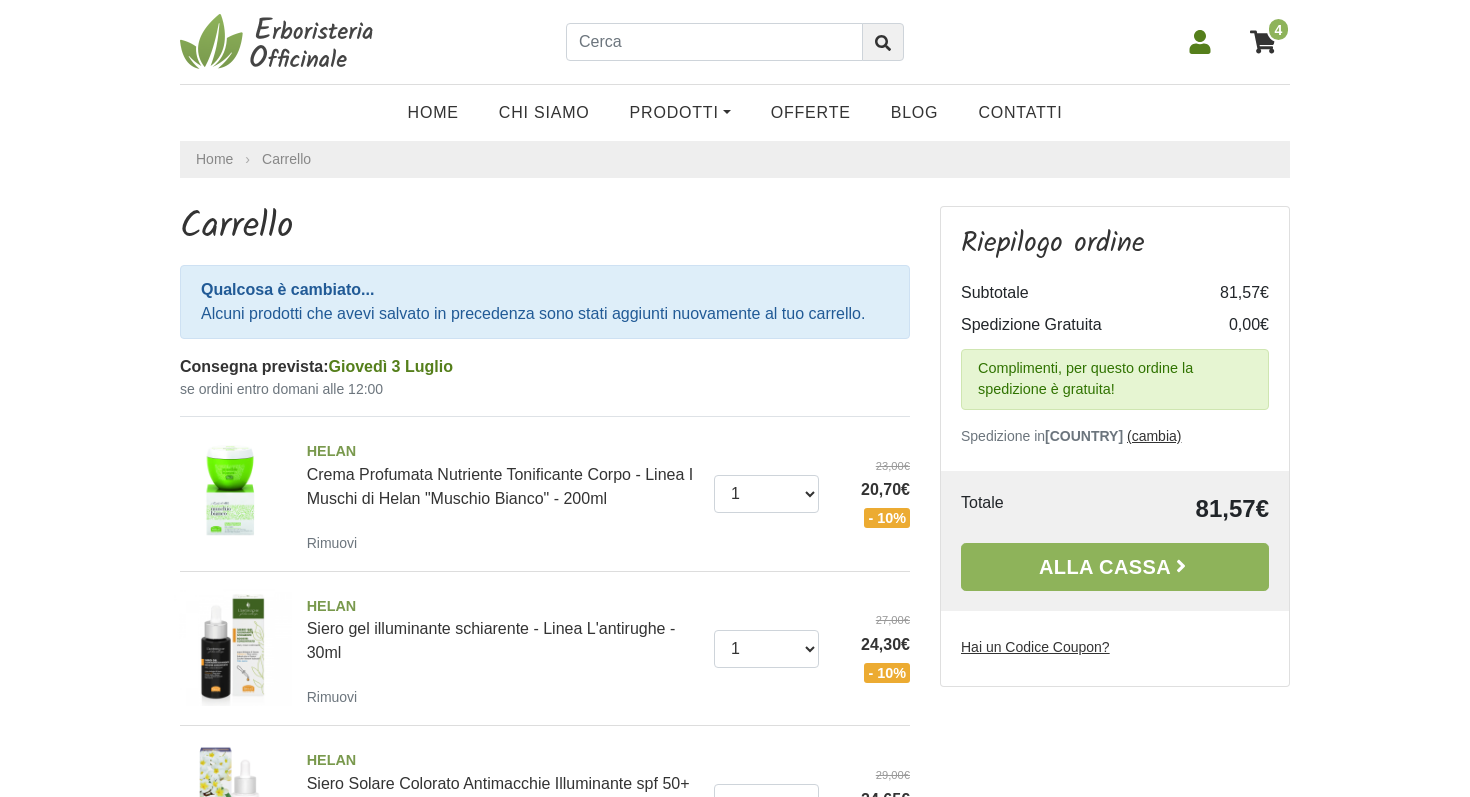 scroll, scrollTop: 0, scrollLeft: 0, axis: both 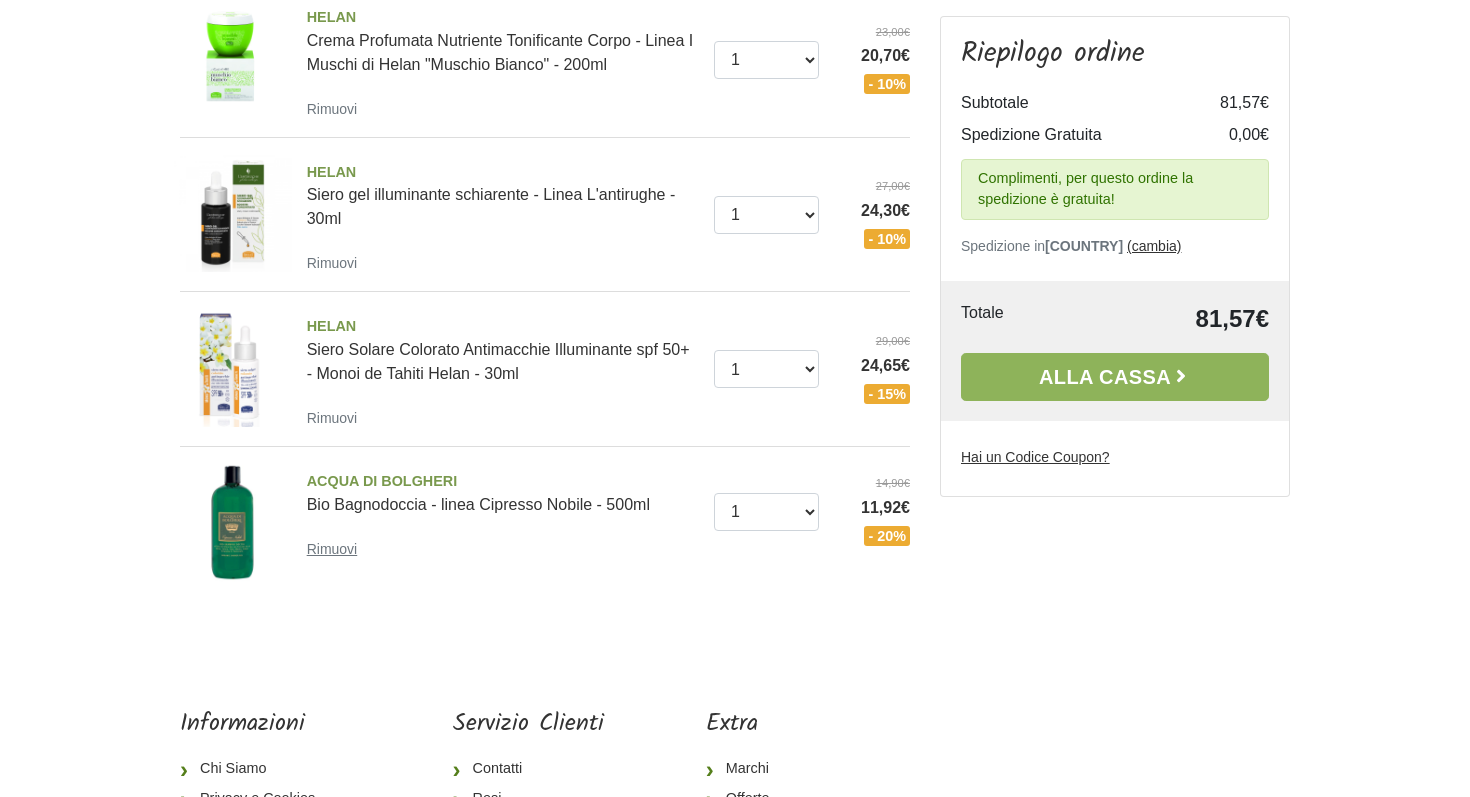 click on "Rimuovi" at bounding box center (332, 549) 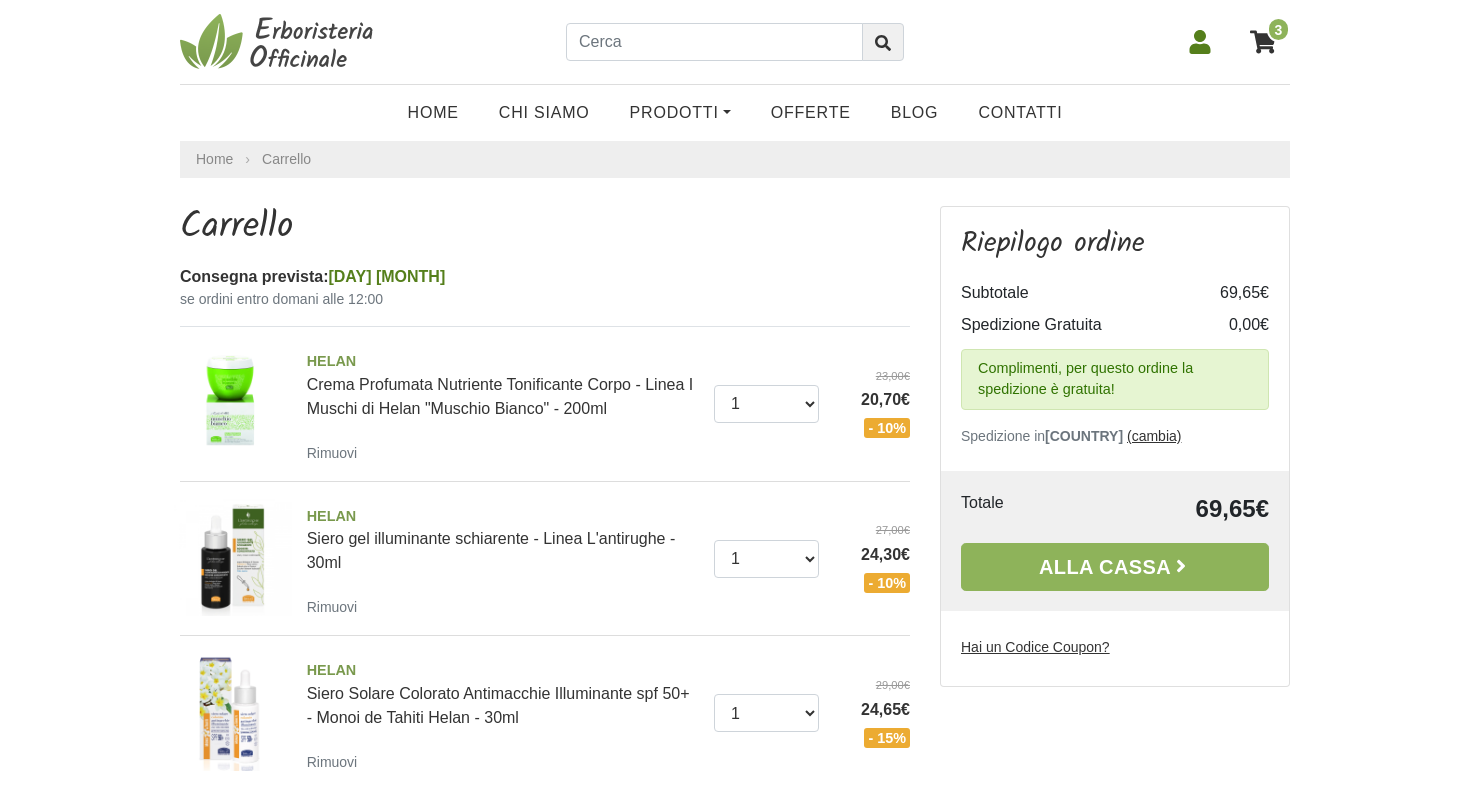 scroll, scrollTop: 344, scrollLeft: 0, axis: vertical 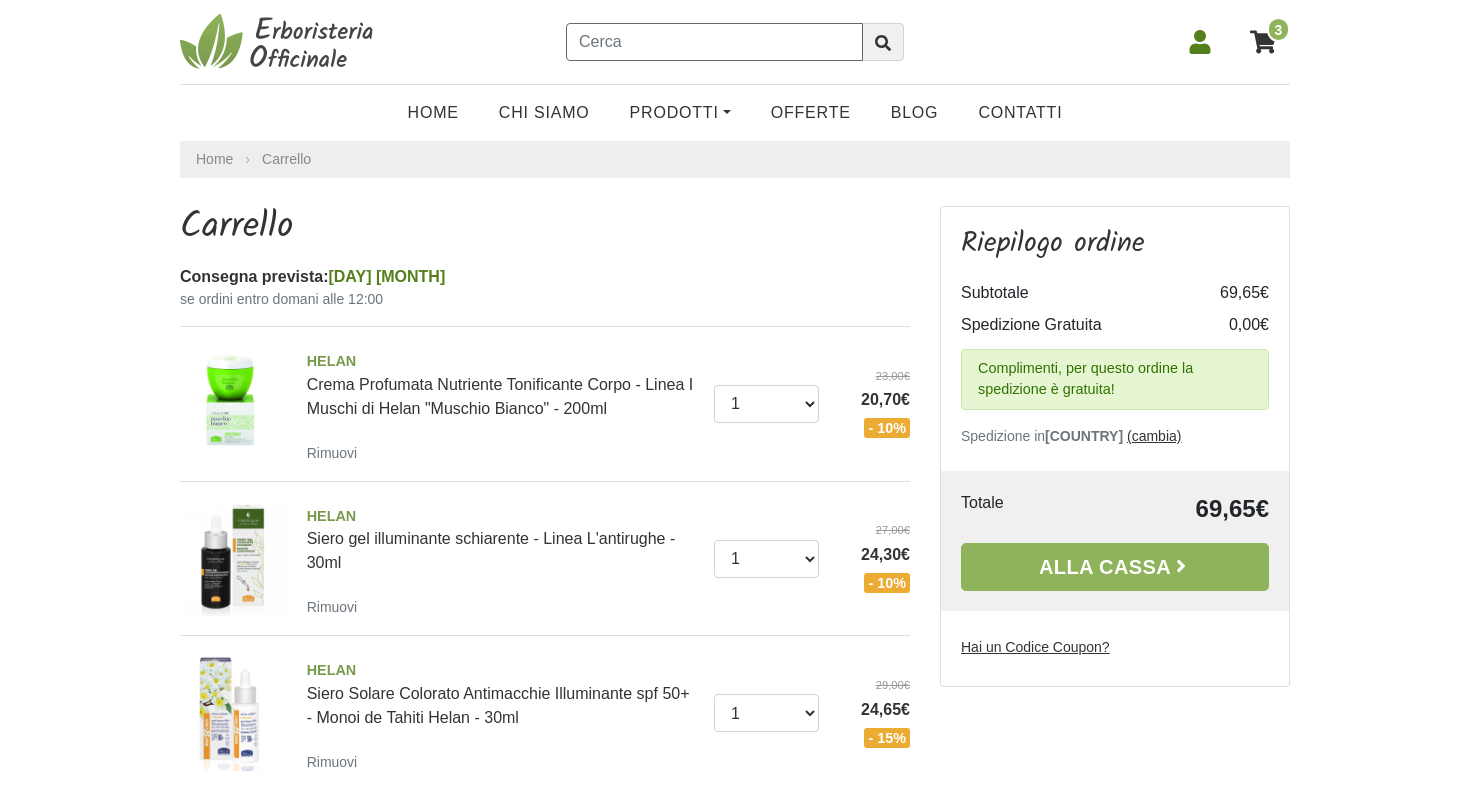 click at bounding box center (714, 42) 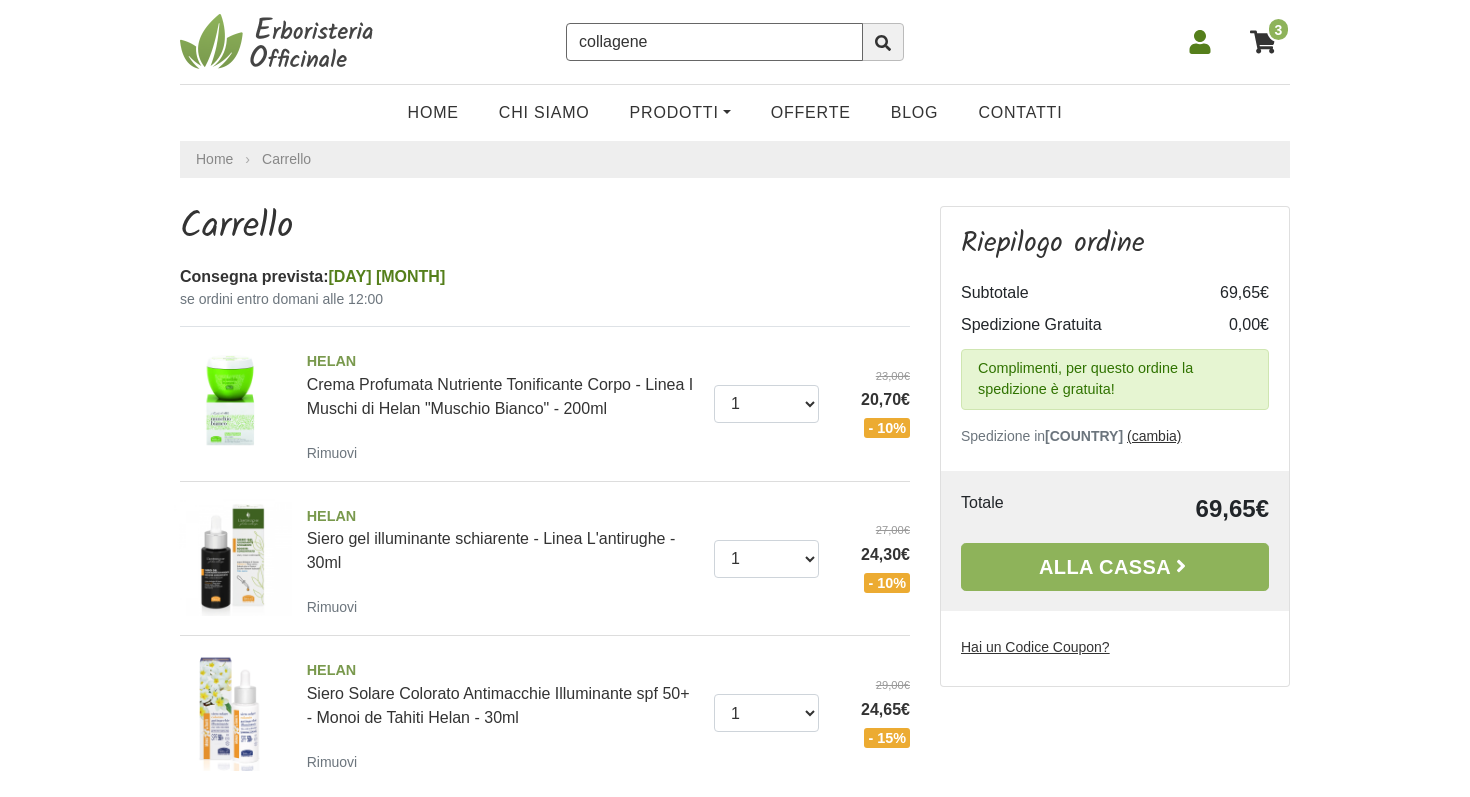 type on "collagene" 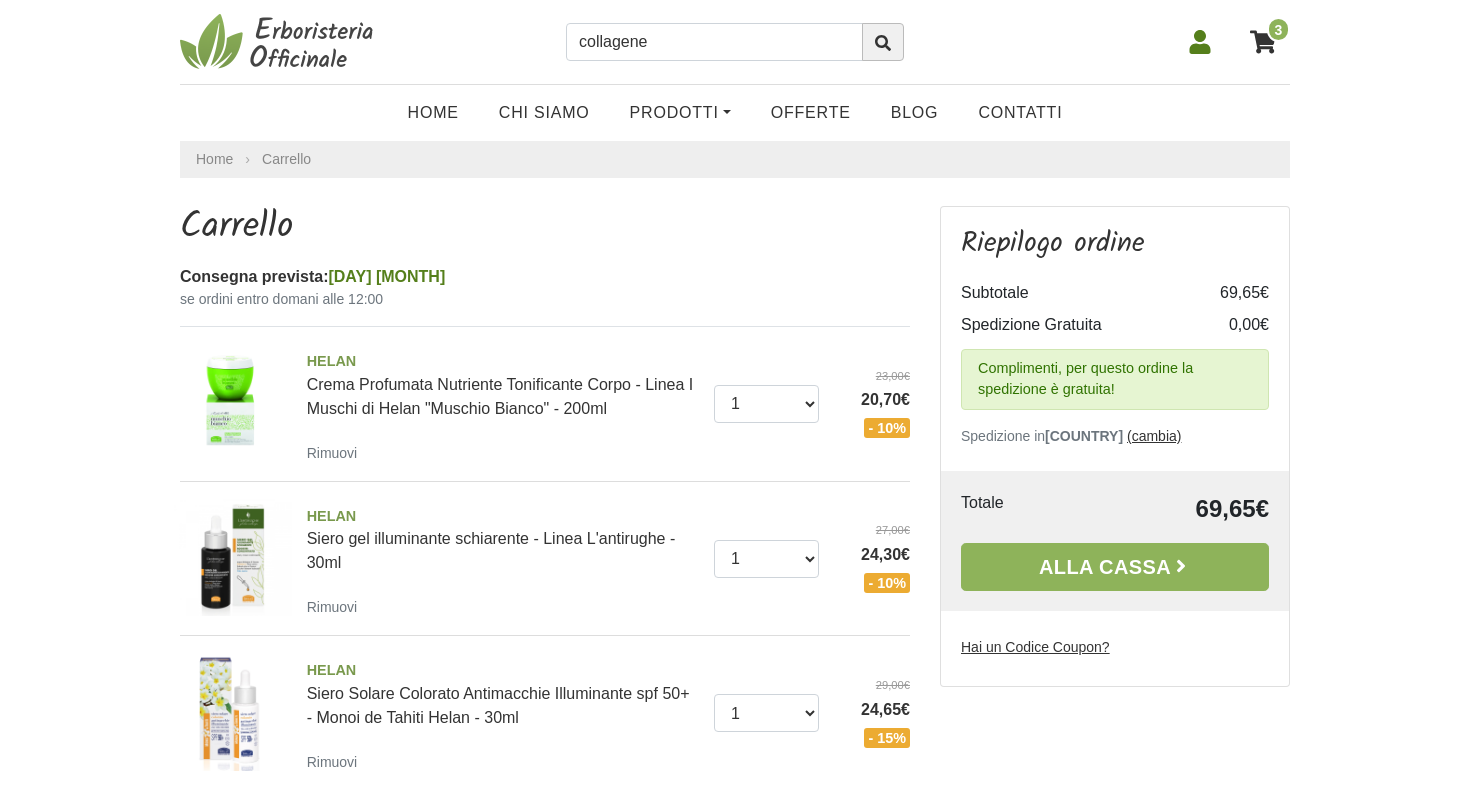 click at bounding box center (883, 43) 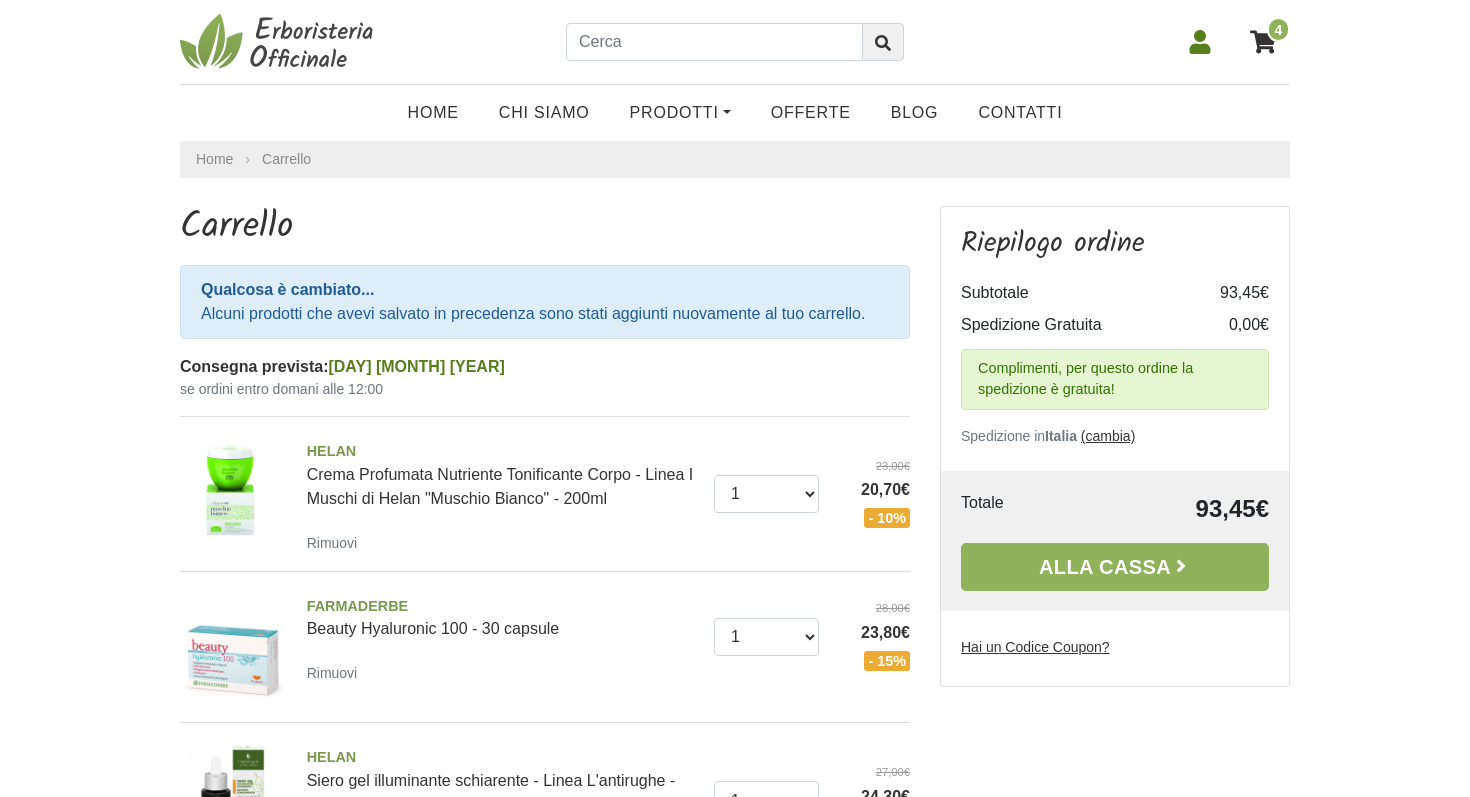 scroll, scrollTop: 0, scrollLeft: 0, axis: both 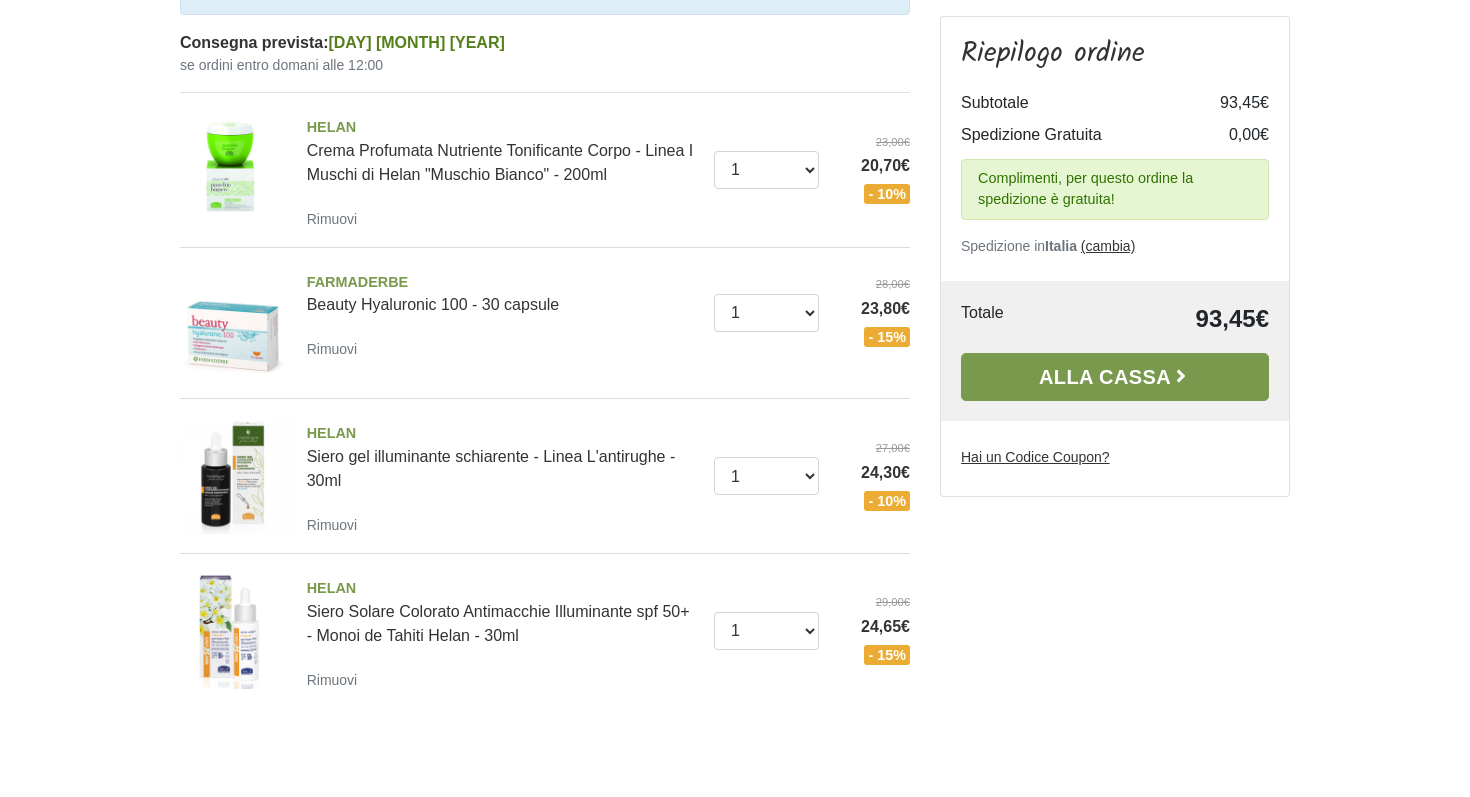 click on "Alla Cassa" at bounding box center [1115, 377] 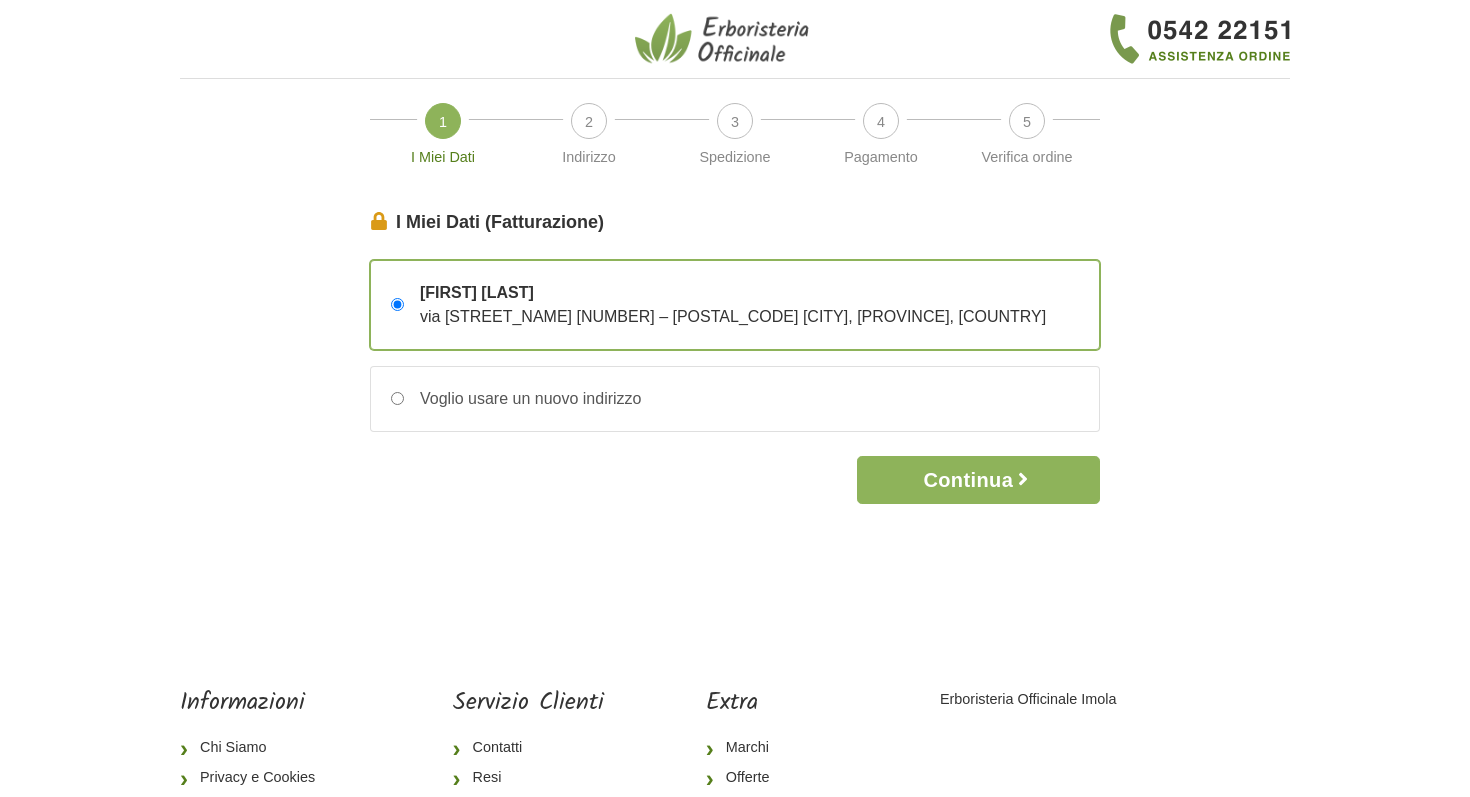 scroll, scrollTop: 0, scrollLeft: 0, axis: both 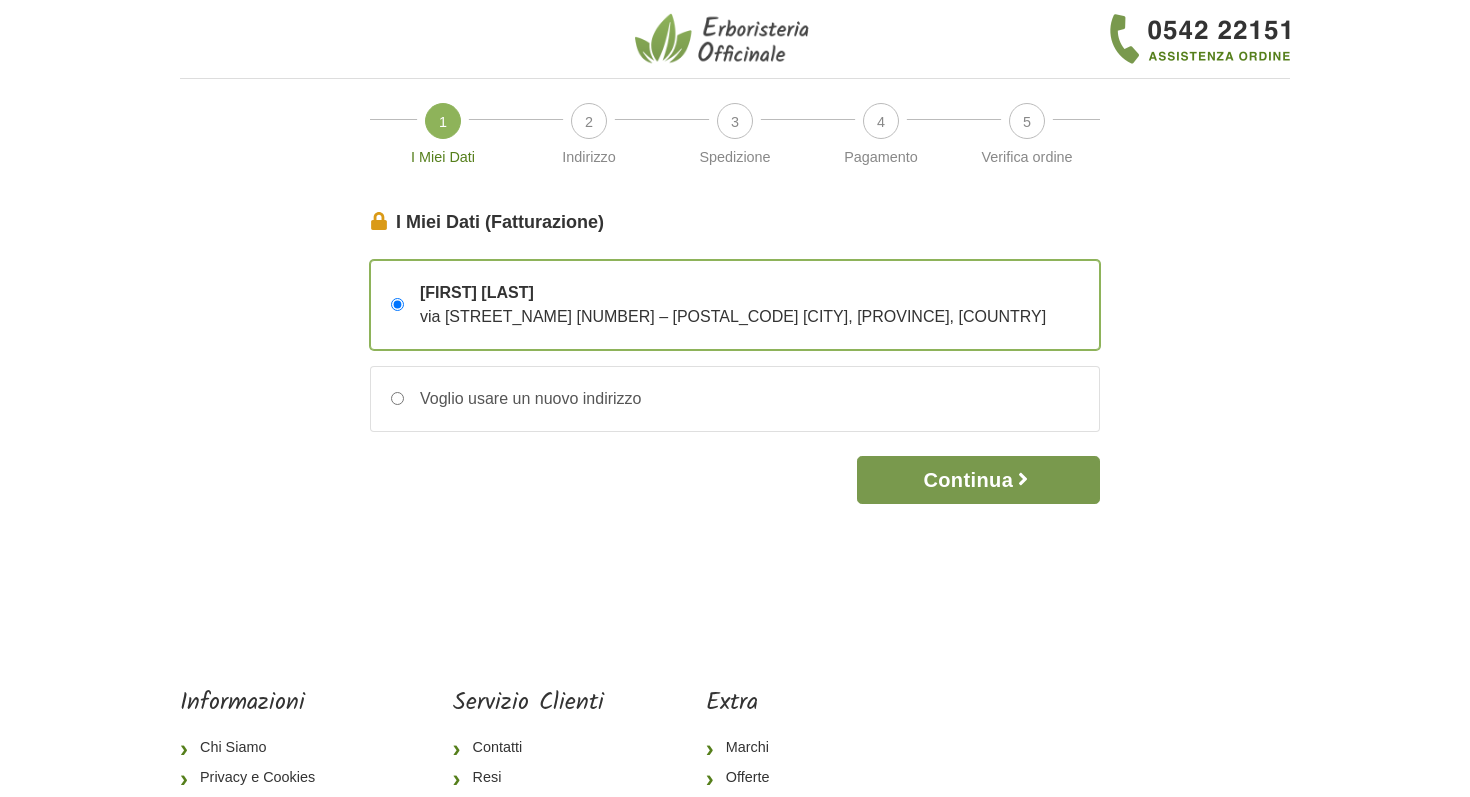 click on "Continua" at bounding box center [978, 480] 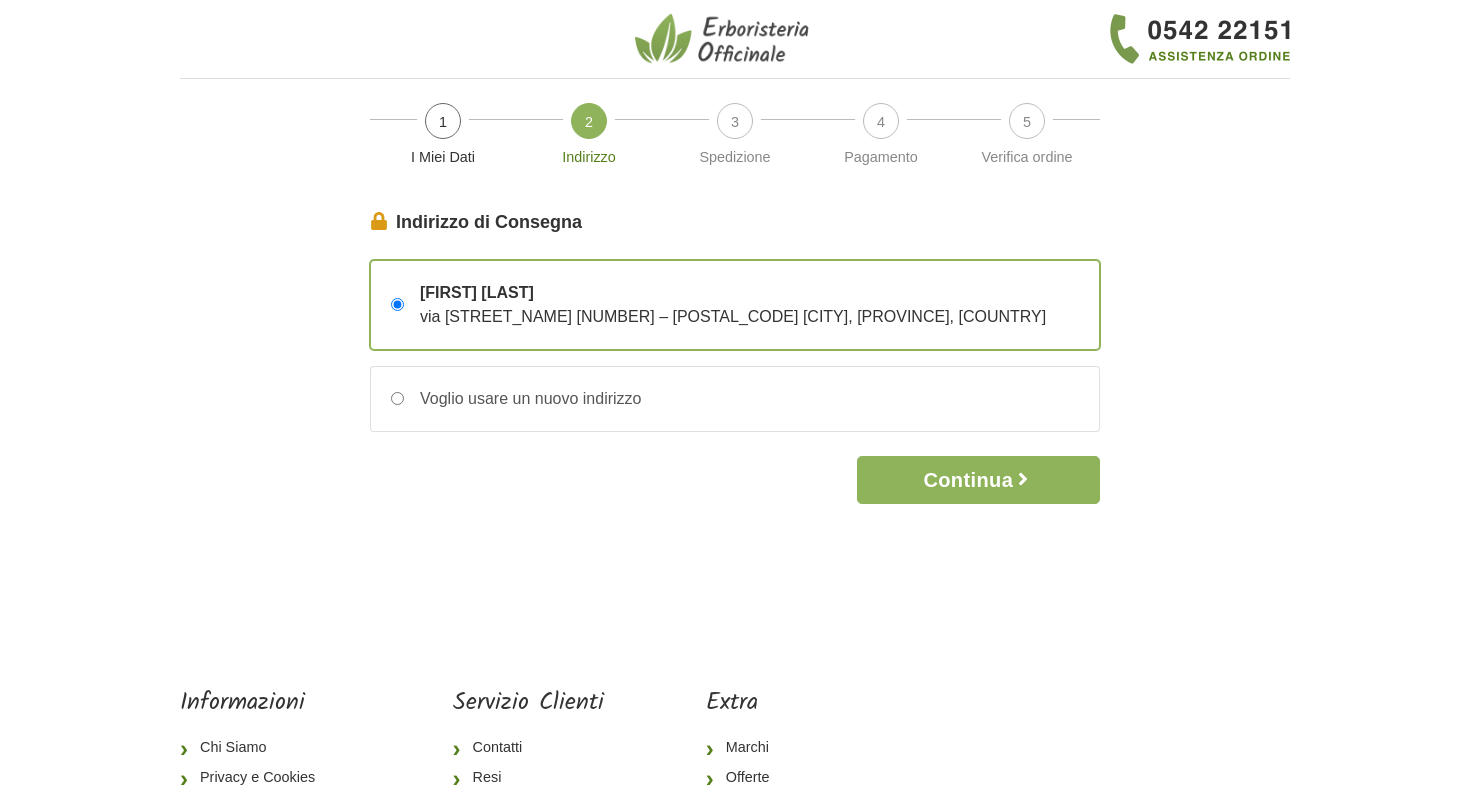 click on "Continua" at bounding box center [978, 480] 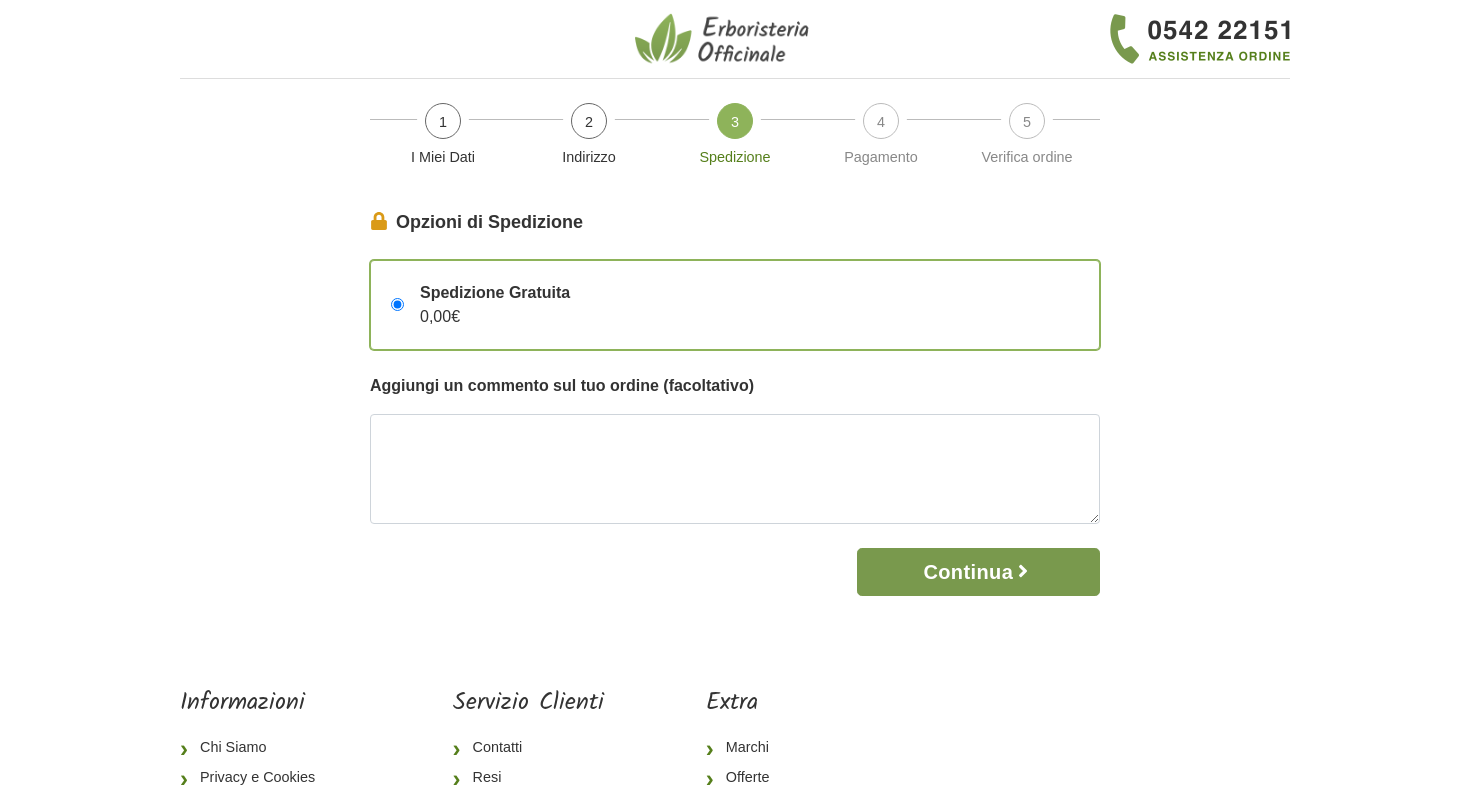 click on "Continua" at bounding box center (978, 572) 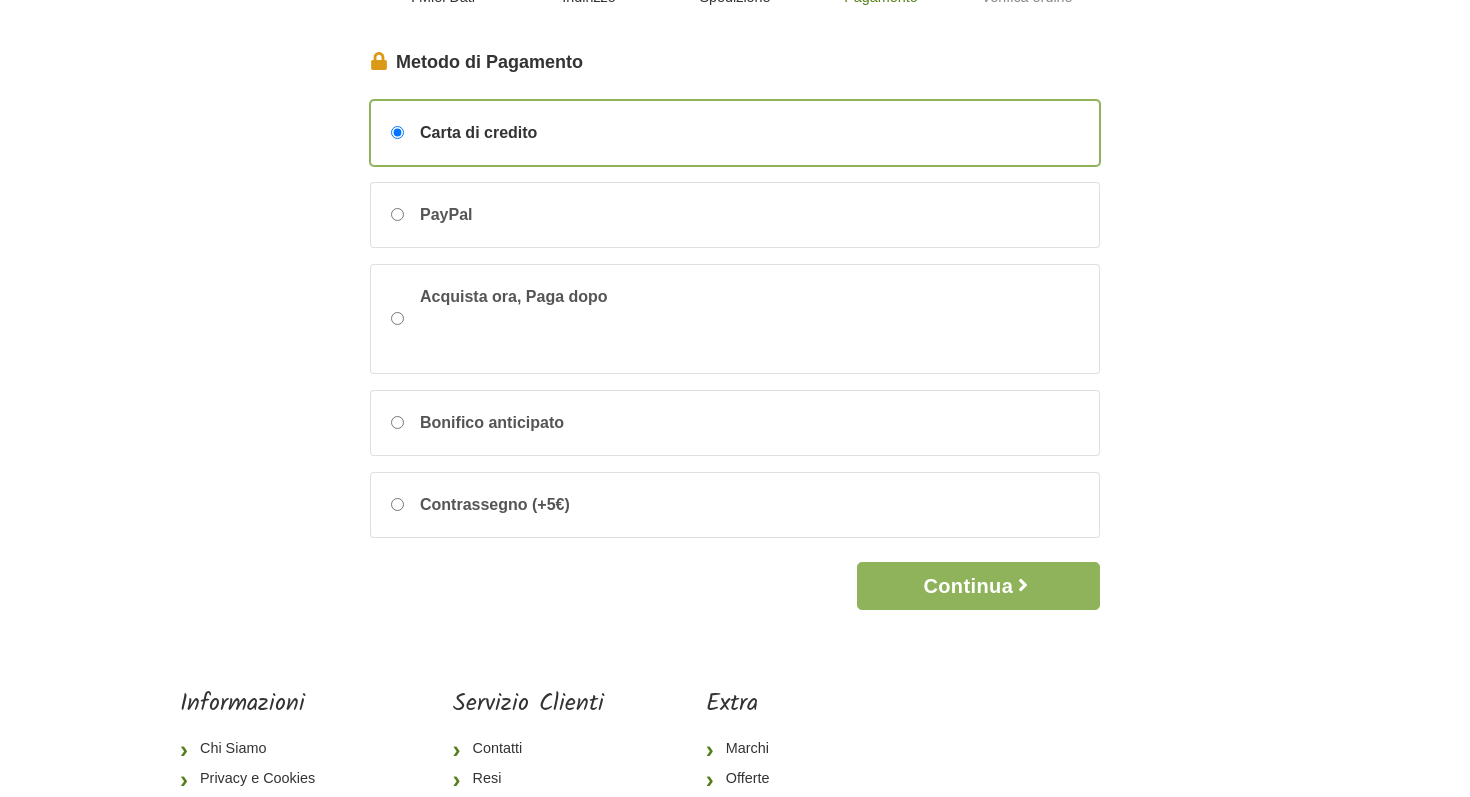 scroll, scrollTop: 153, scrollLeft: 0, axis: vertical 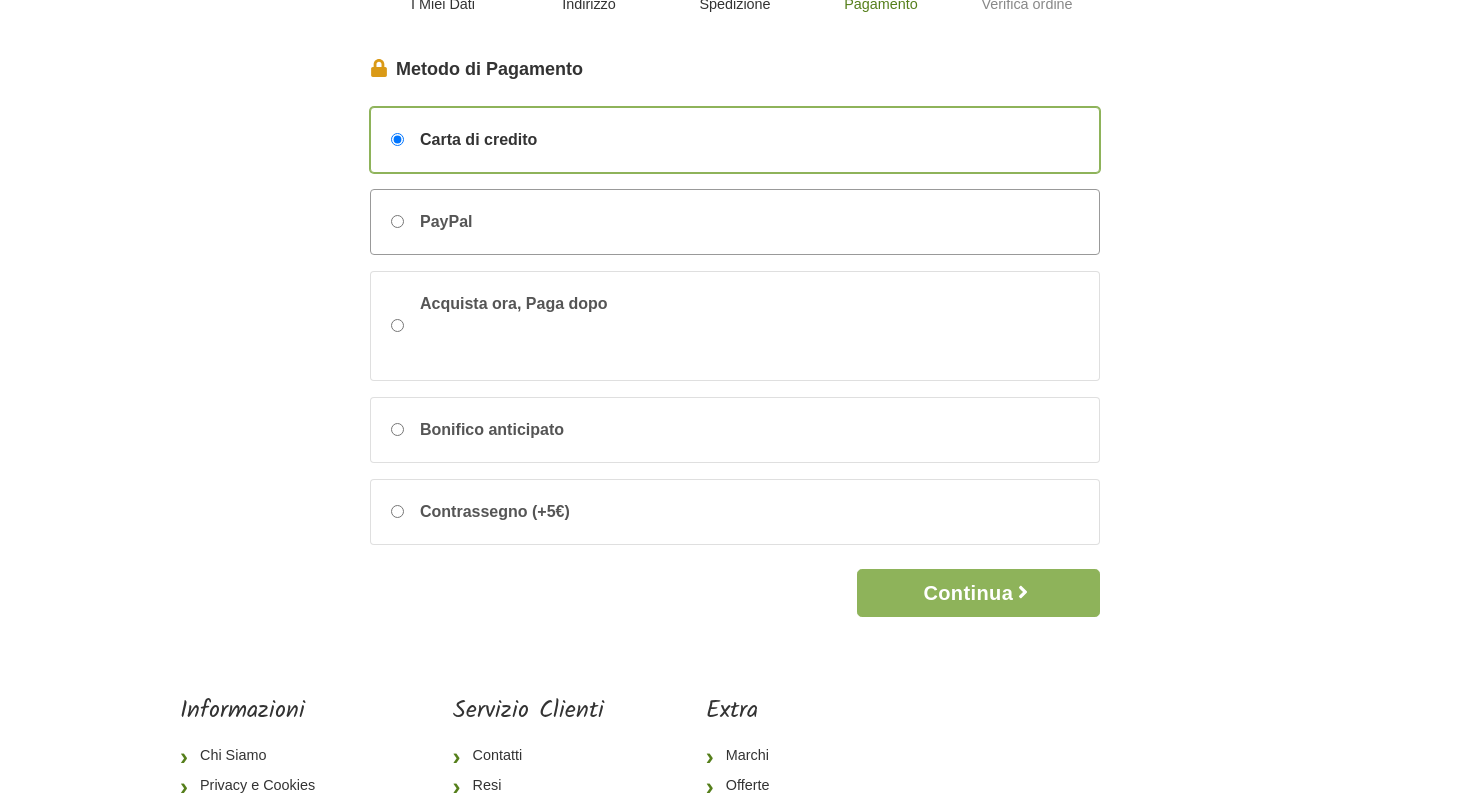 click on "PayPal" at bounding box center [397, 221] 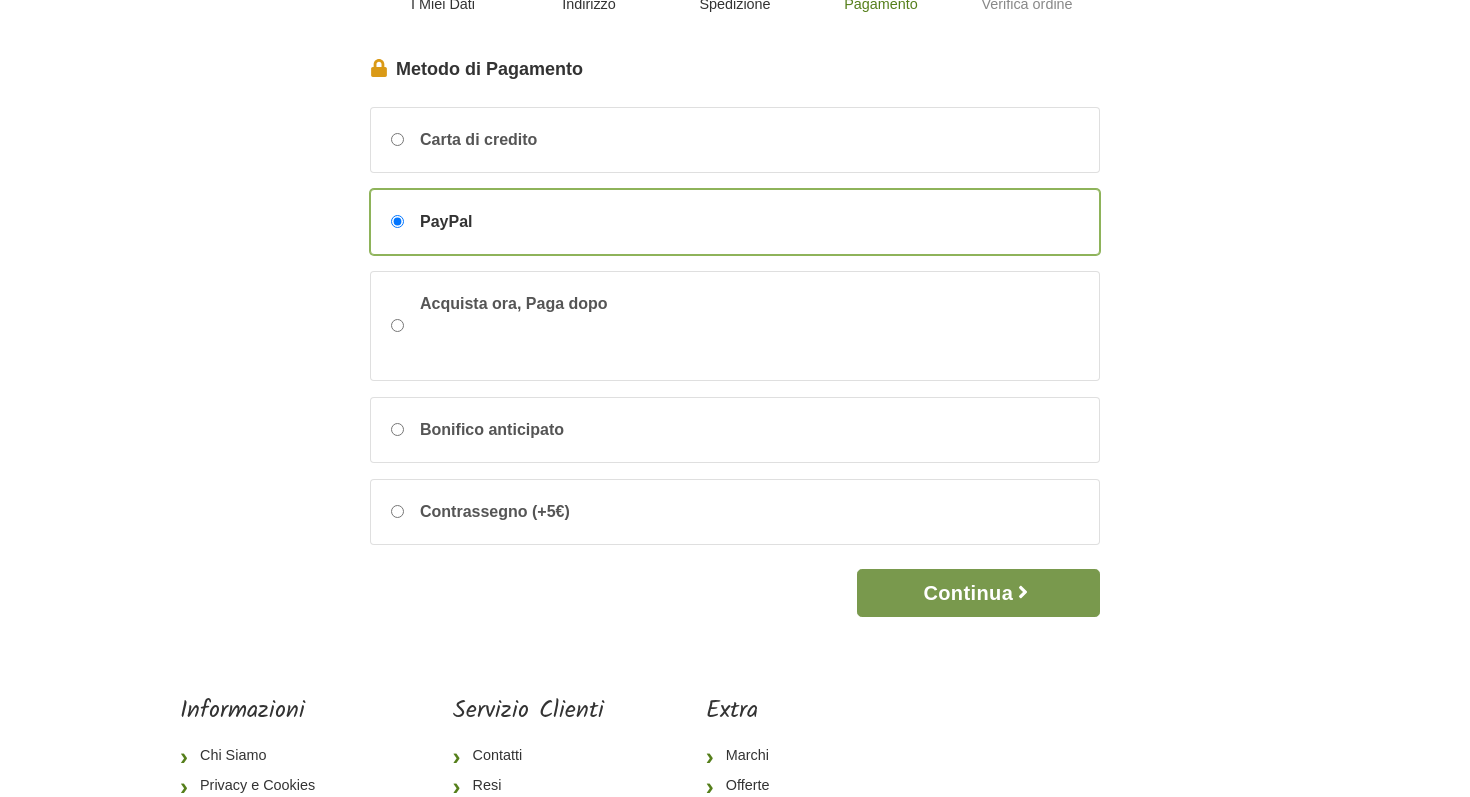 click on "Continua" at bounding box center [978, 593] 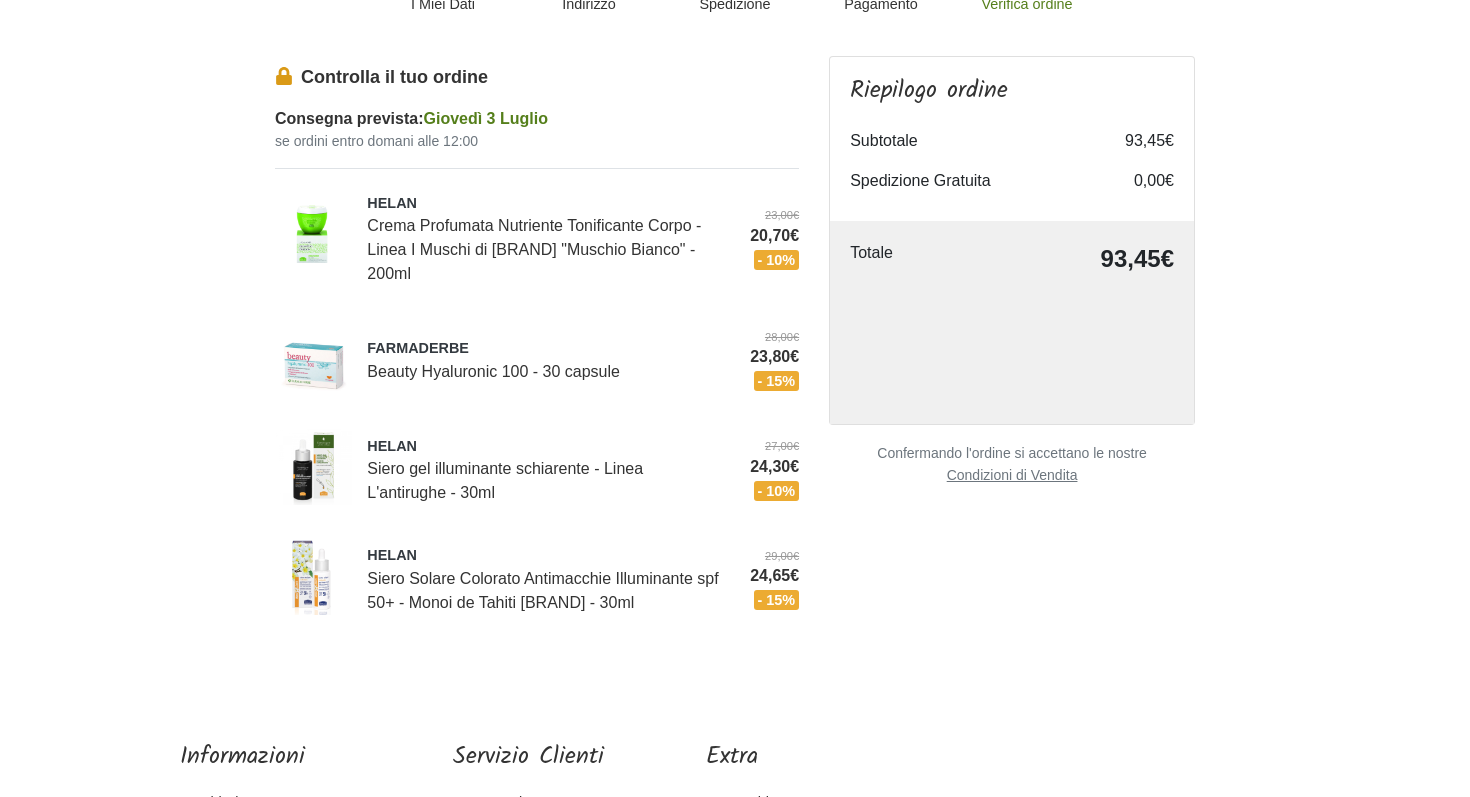scroll, scrollTop: 0, scrollLeft: 0, axis: both 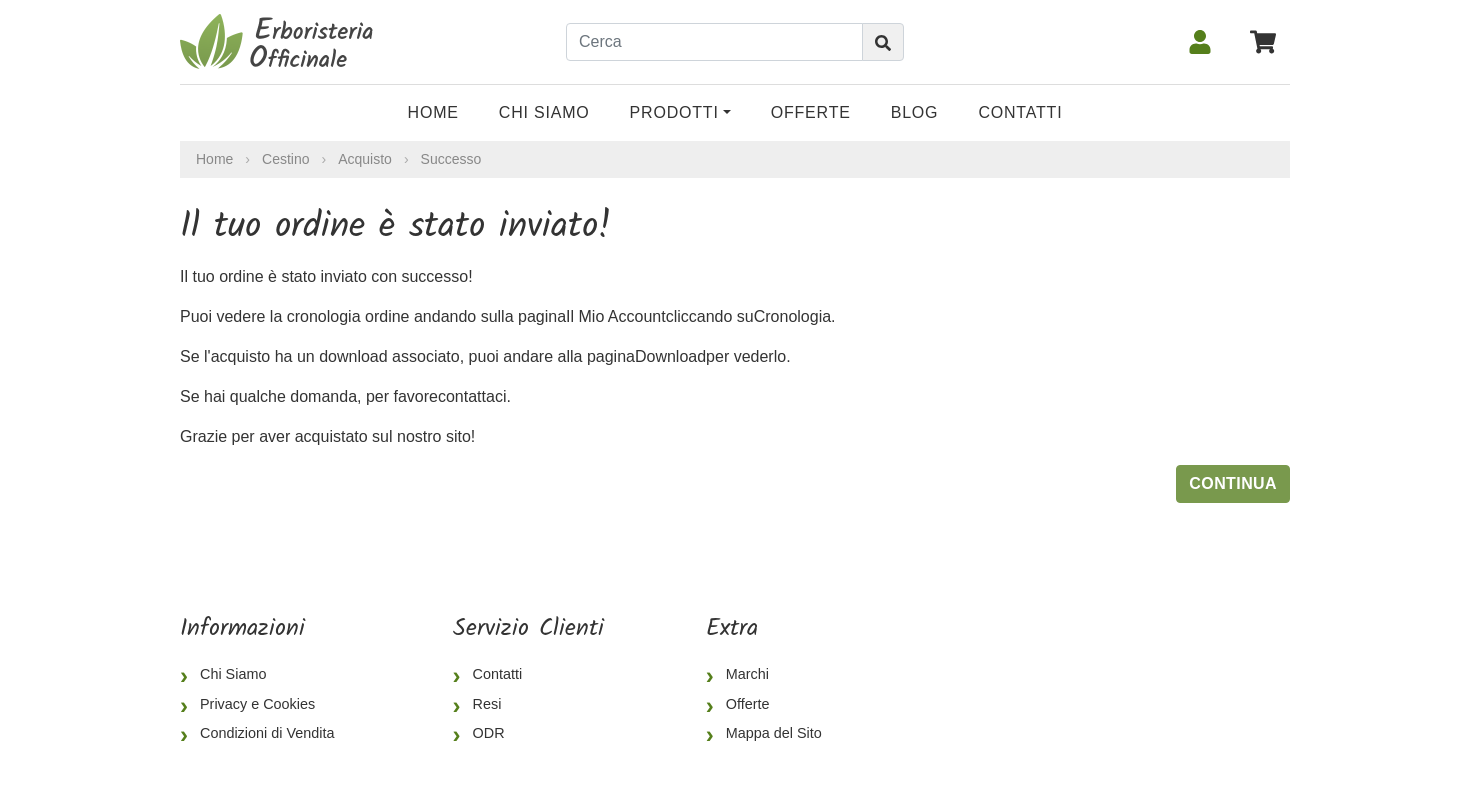 click on "Continua" at bounding box center (1233, 484) 